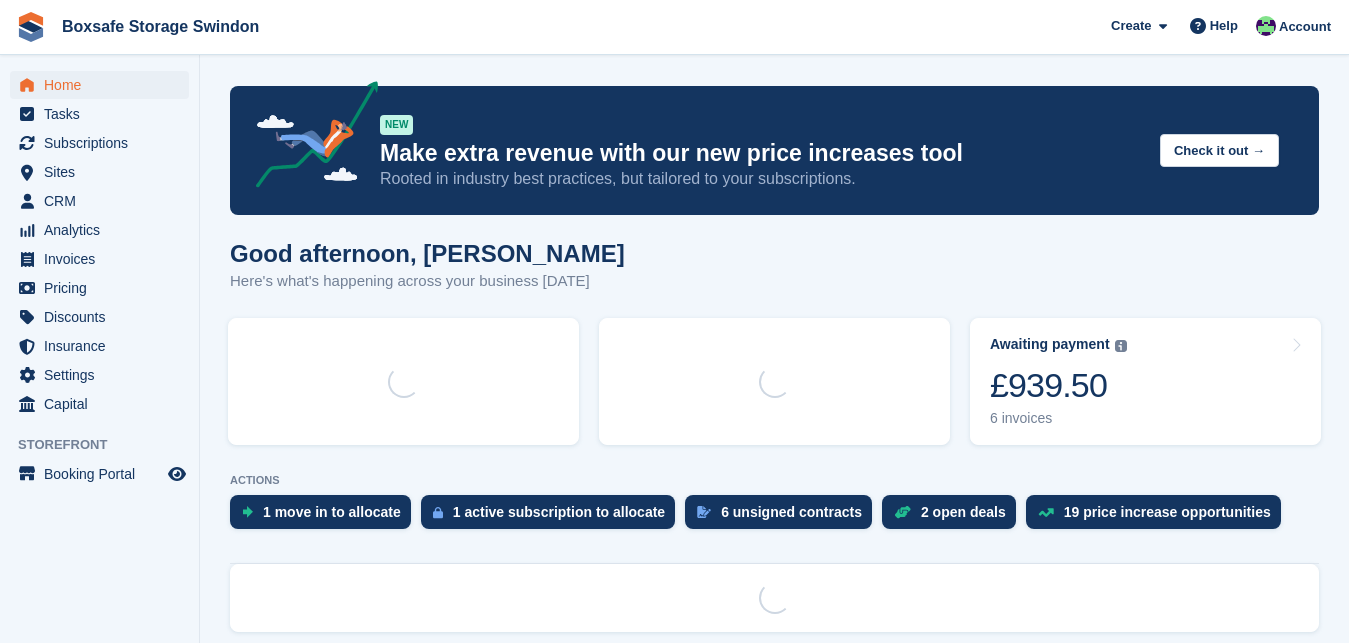 scroll, scrollTop: 0, scrollLeft: 0, axis: both 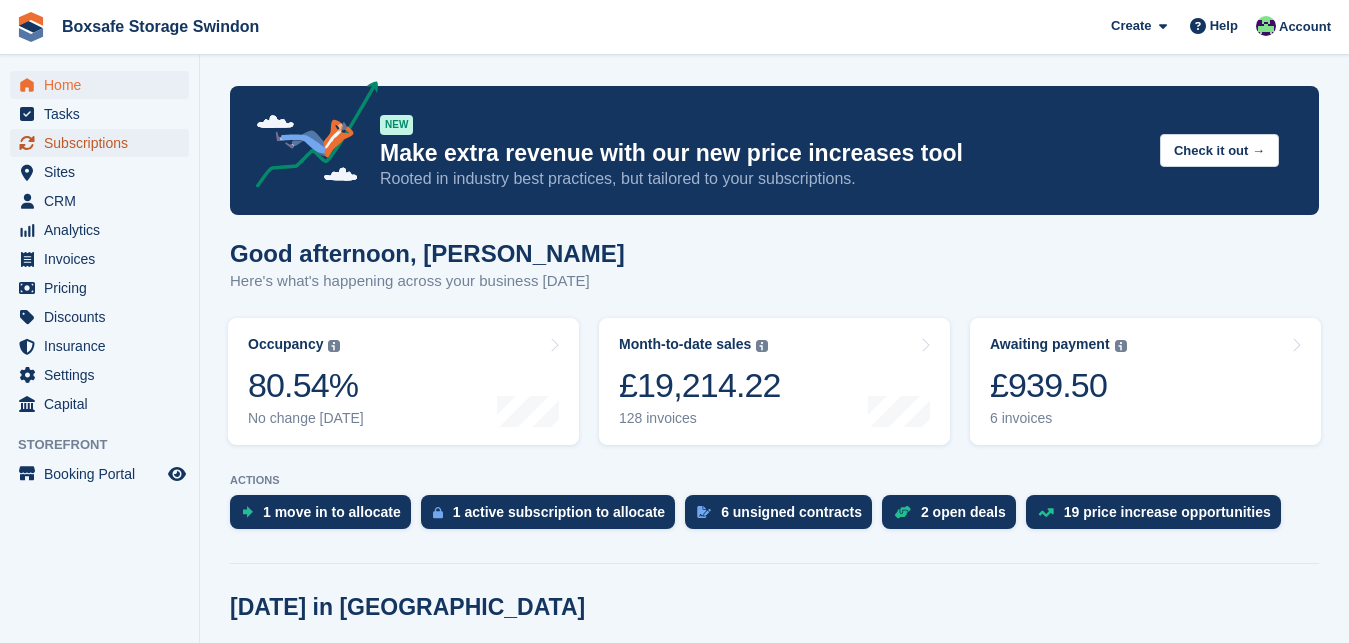 click on "Subscriptions" at bounding box center (104, 143) 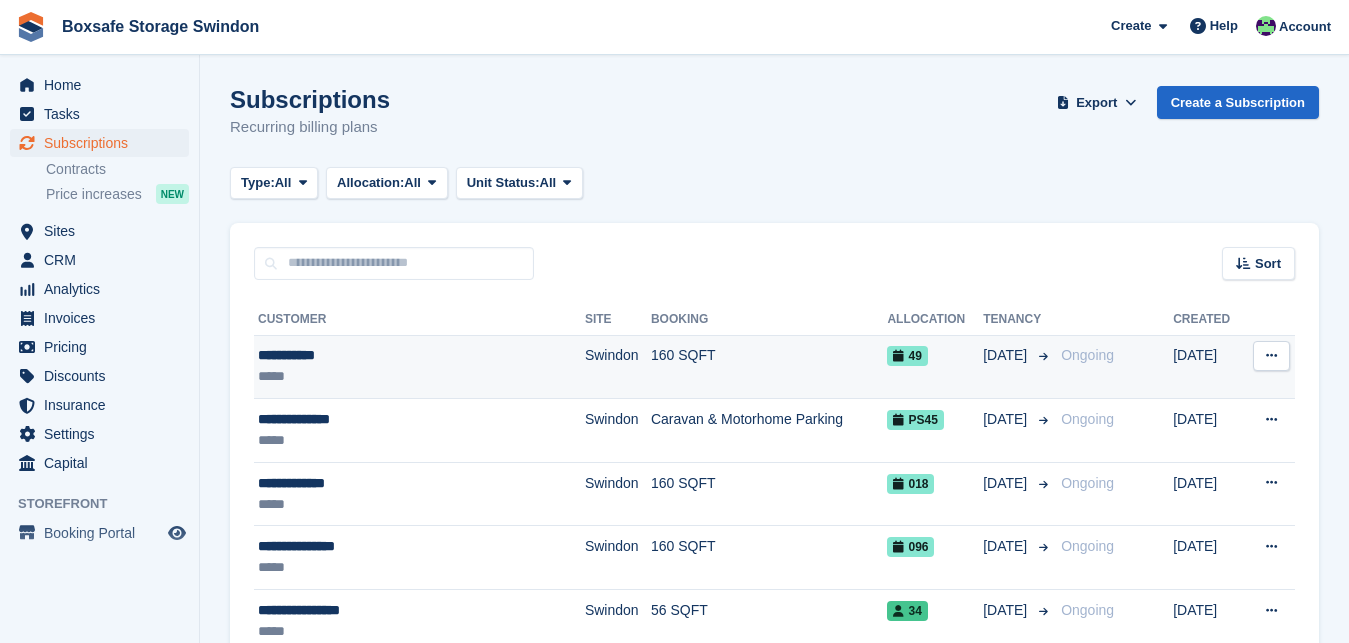 scroll, scrollTop: 0, scrollLeft: 0, axis: both 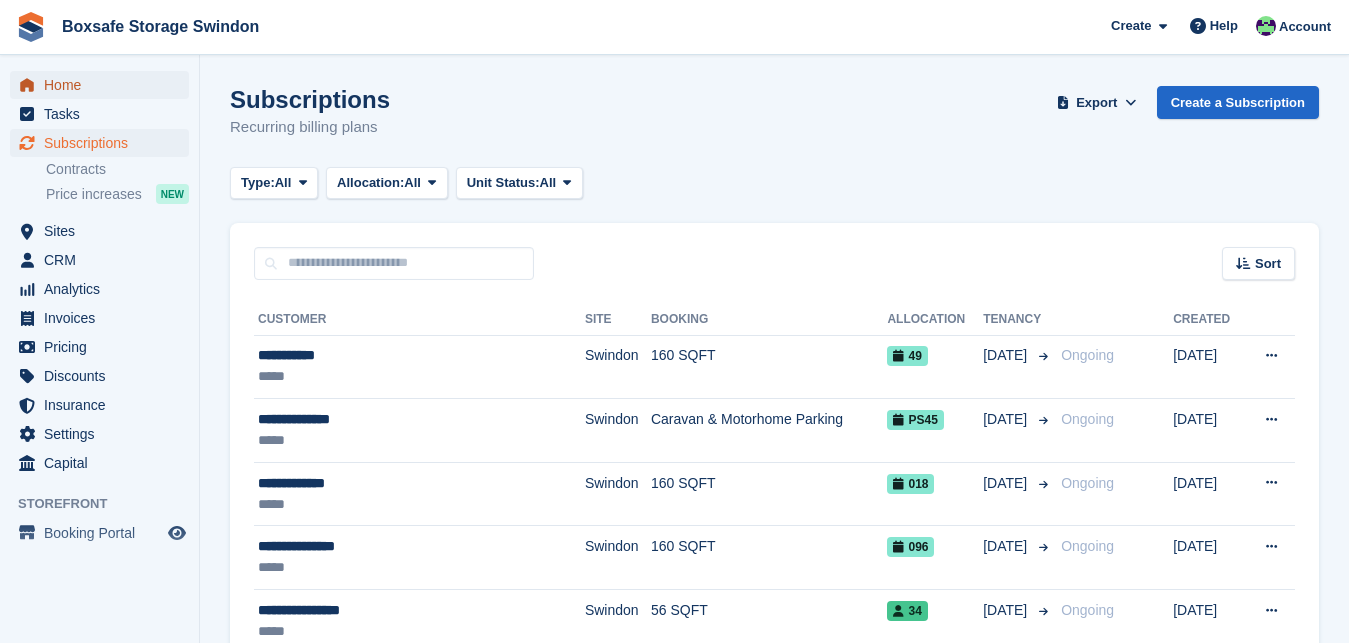 click on "Home" at bounding box center (104, 85) 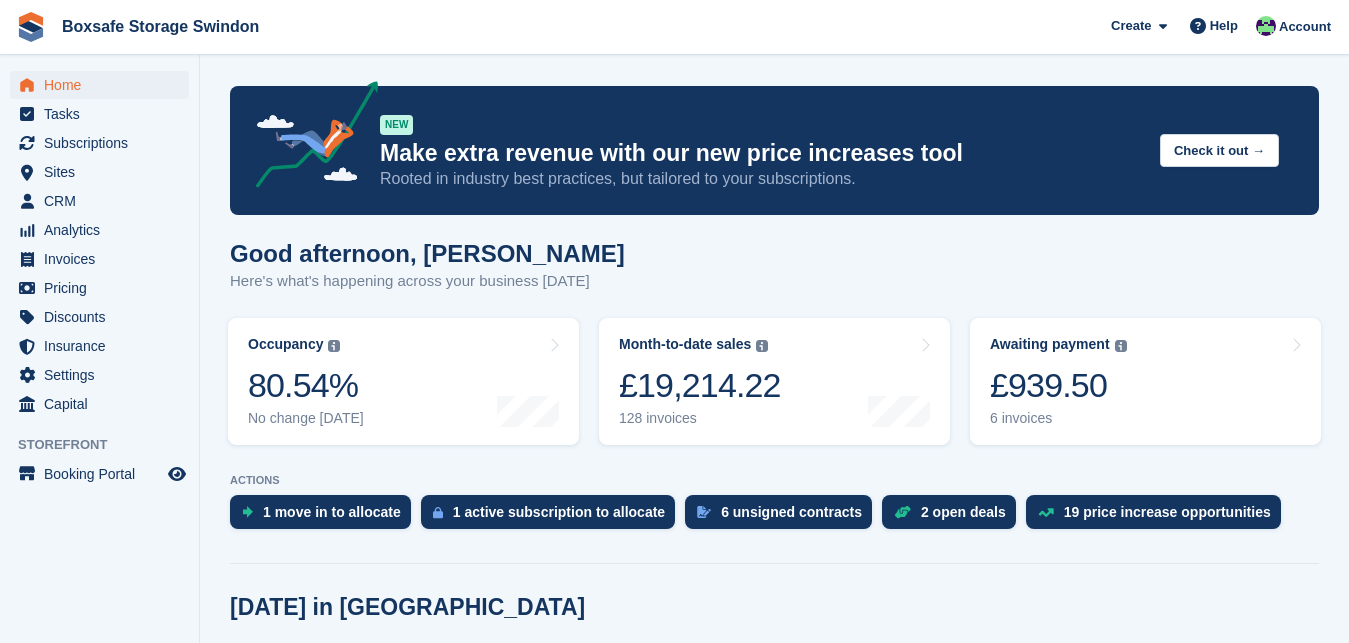 scroll, scrollTop: 0, scrollLeft: 0, axis: both 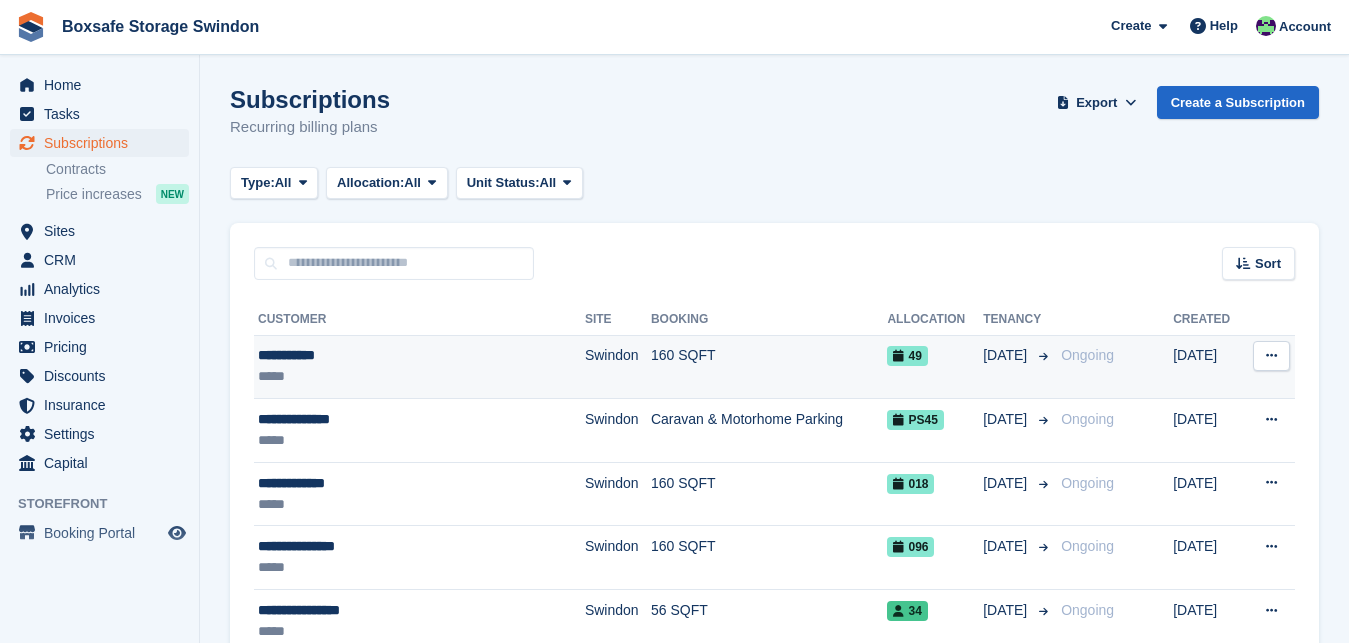 click on "**********" at bounding box center [390, 355] 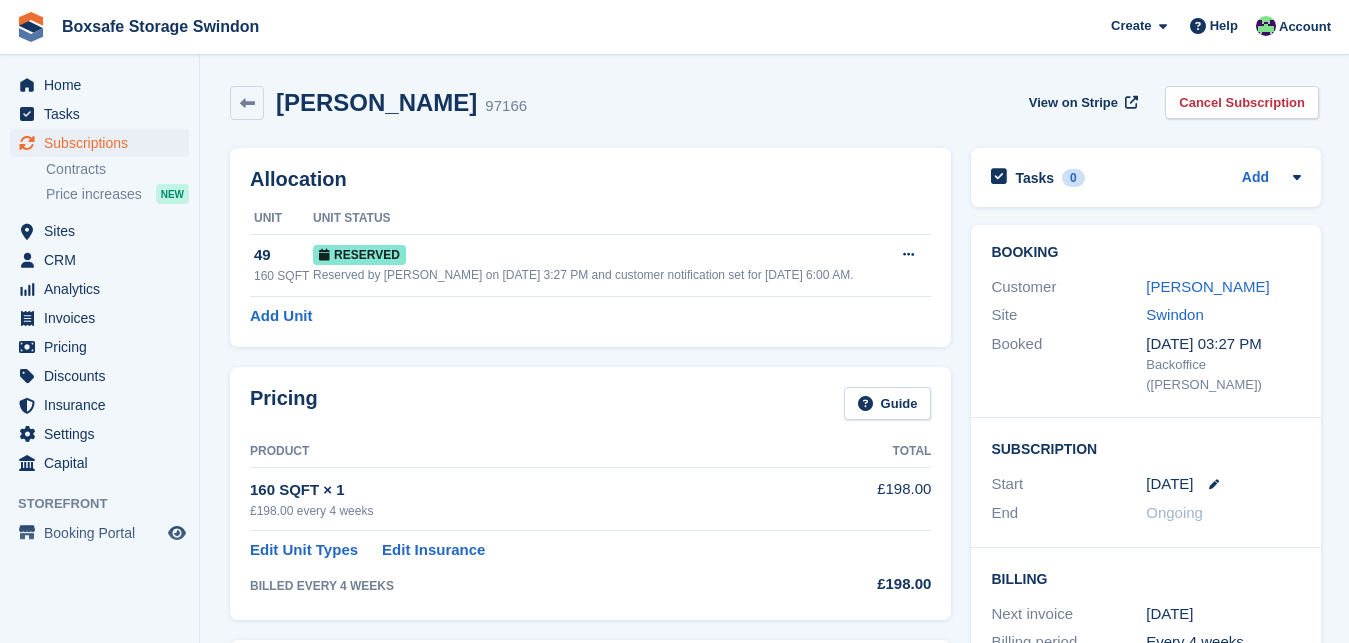 scroll, scrollTop: 0, scrollLeft: 0, axis: both 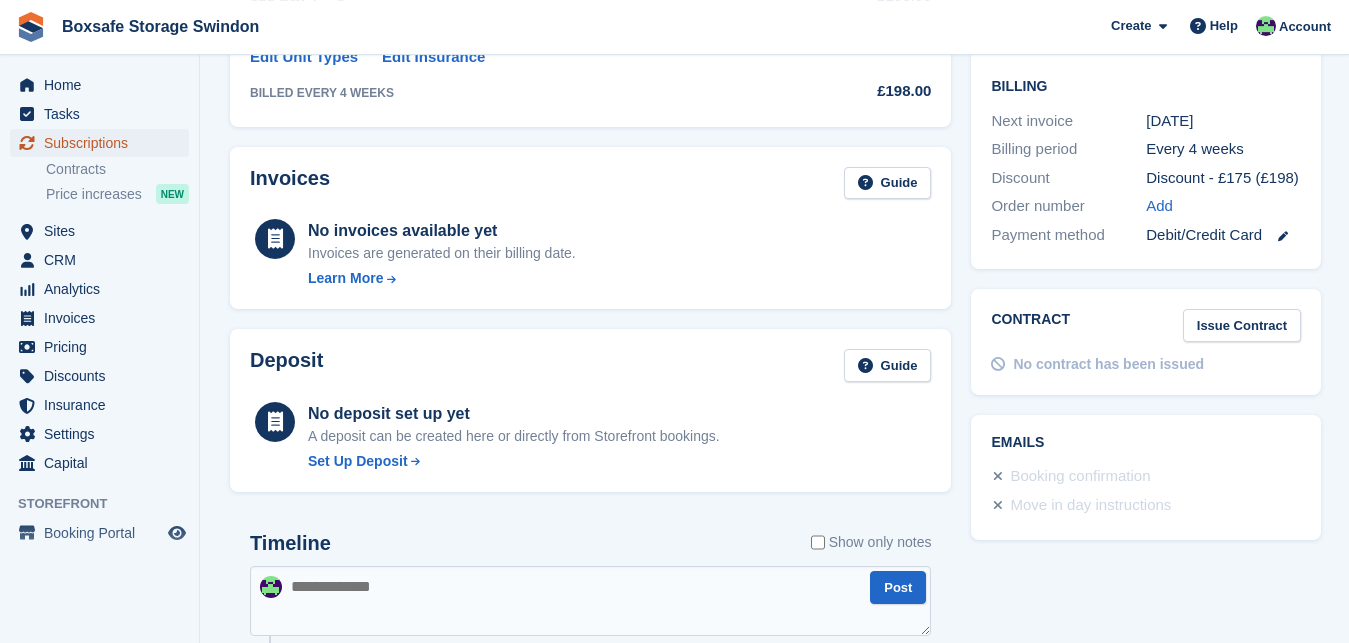 click on "Subscriptions" at bounding box center (104, 143) 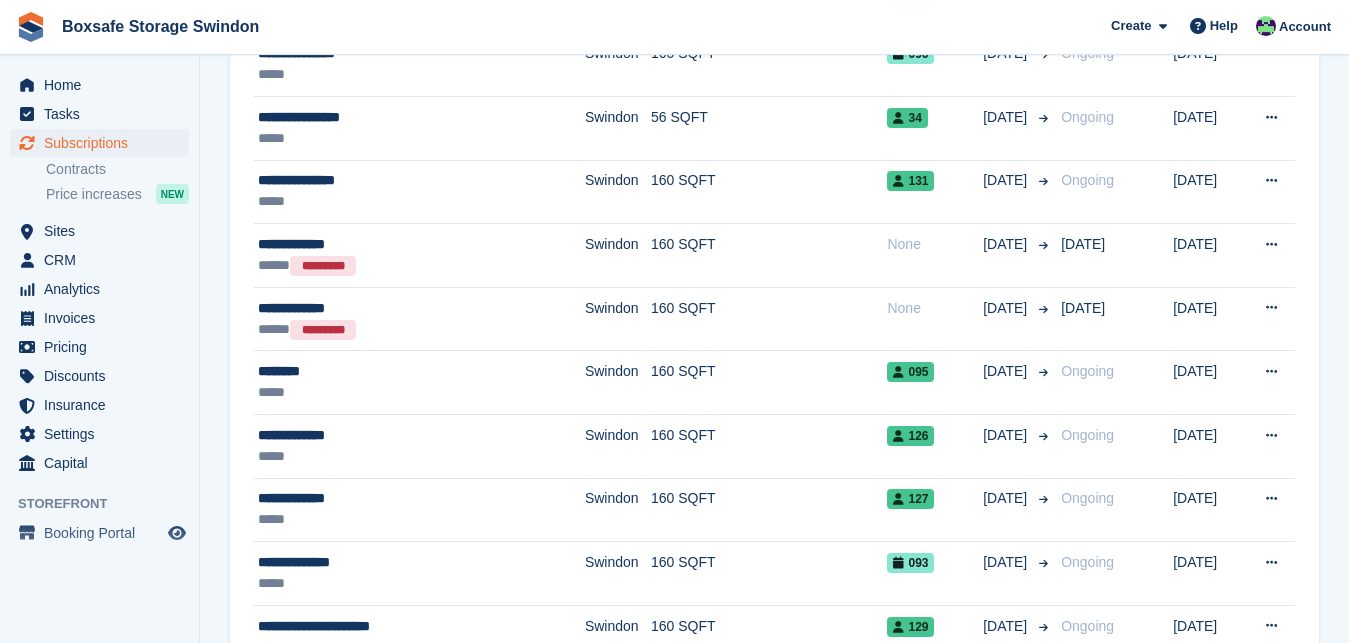 scroll, scrollTop: 0, scrollLeft: 0, axis: both 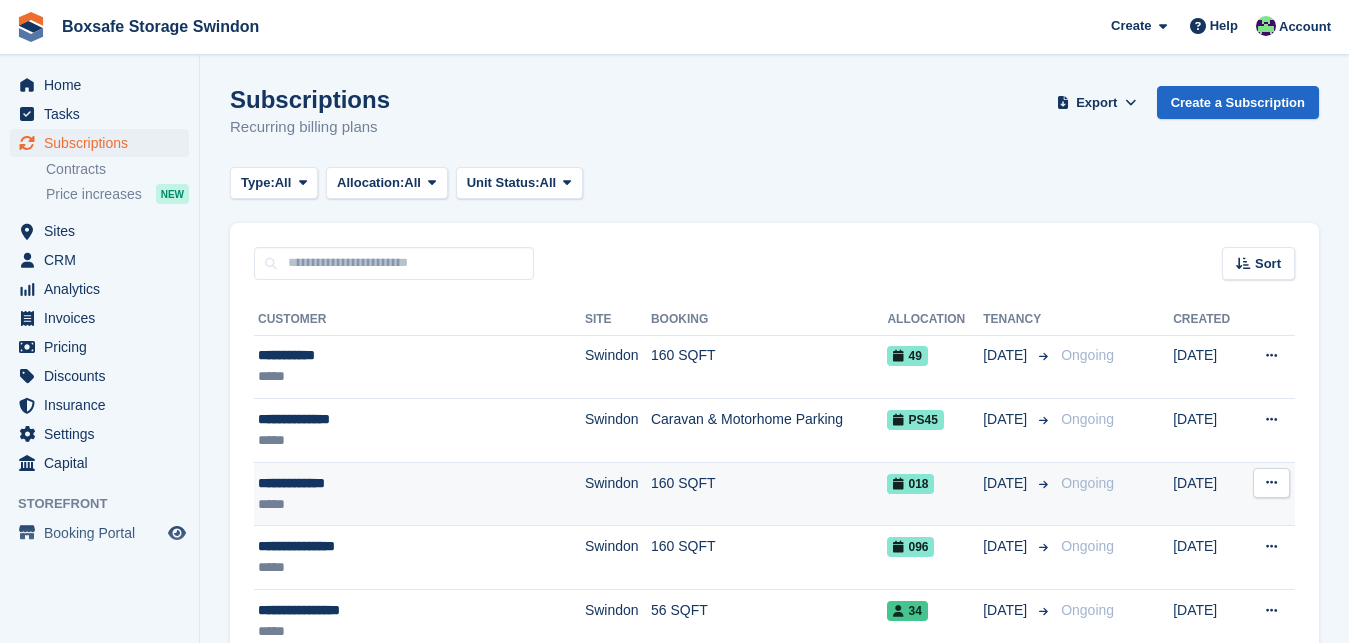 click on "**********" at bounding box center [390, 483] 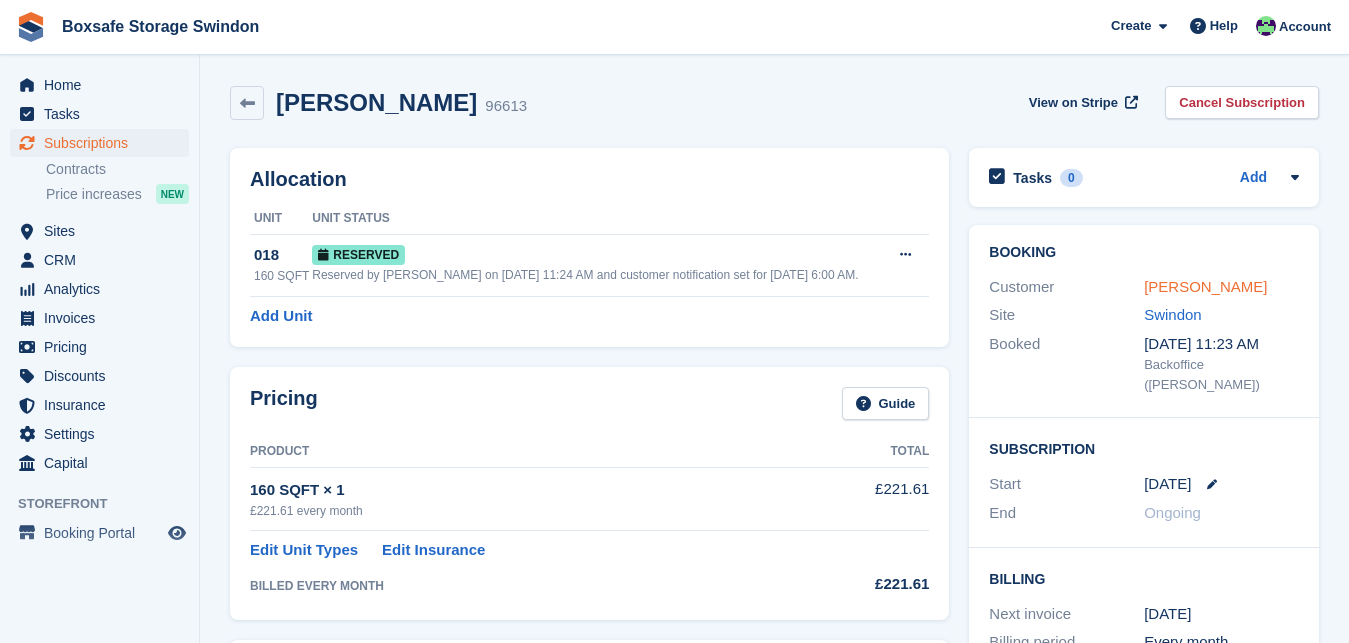 scroll, scrollTop: 0, scrollLeft: 0, axis: both 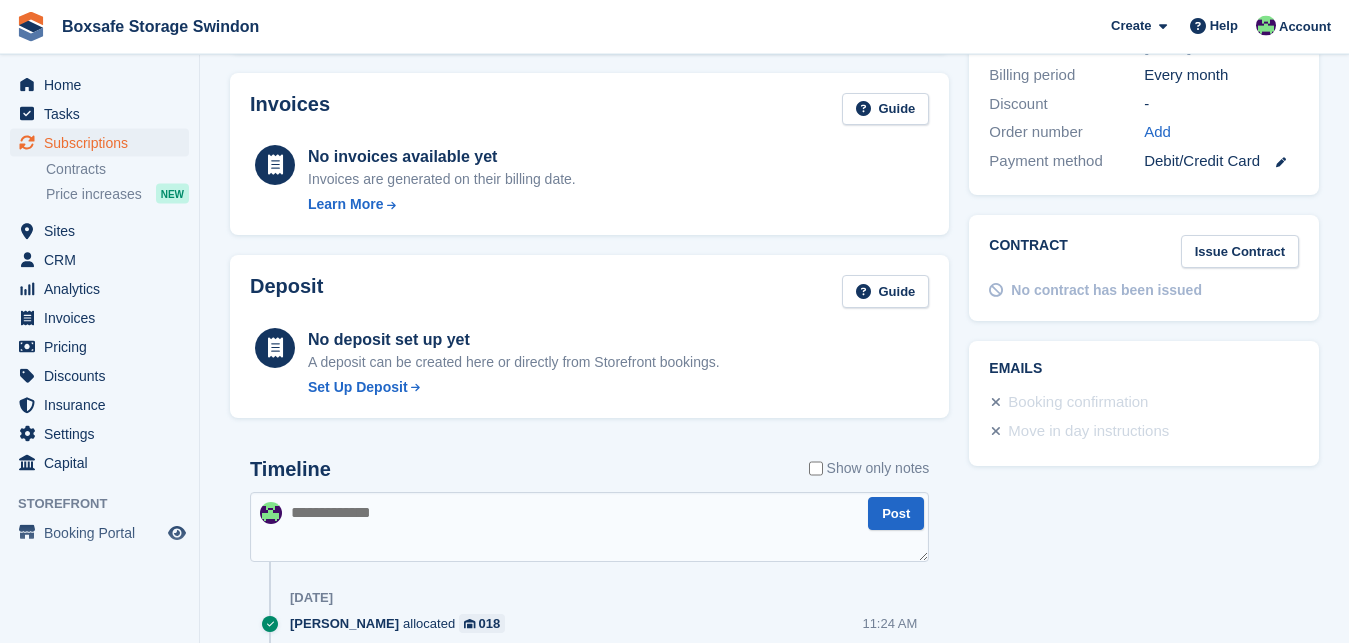 drag, startPoint x: 1347, startPoint y: 405, endPoint x: 1361, endPoint y: 534, distance: 129.75746 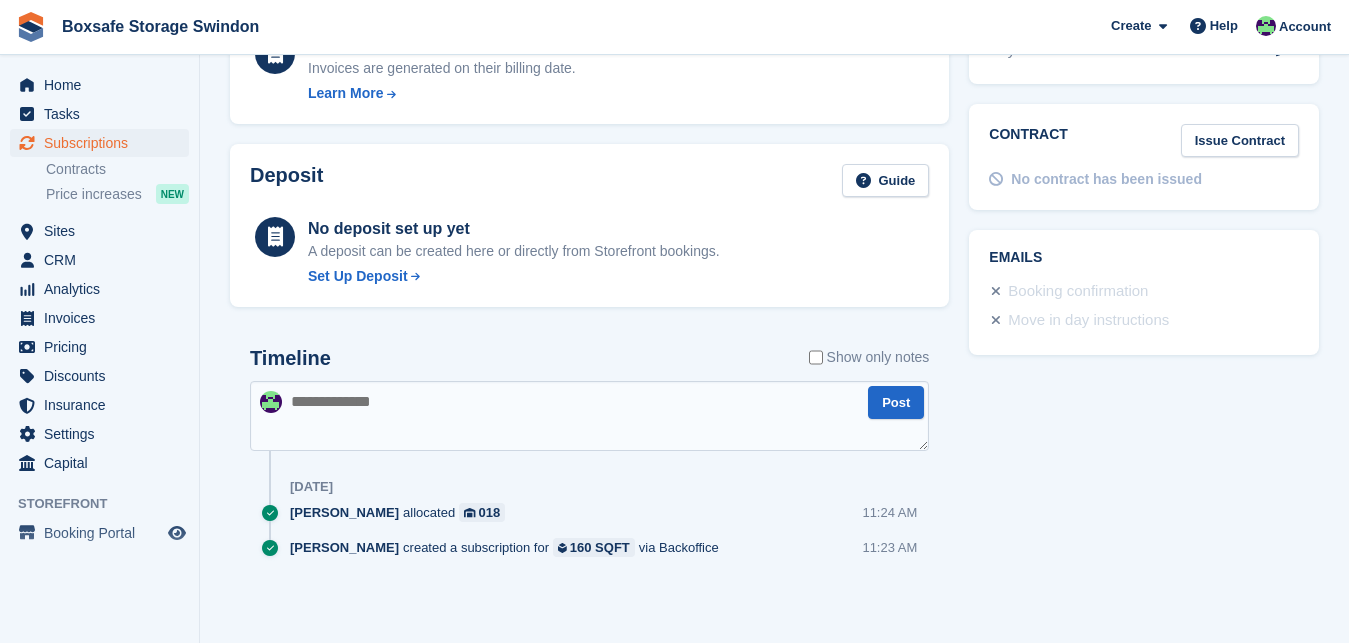 scroll, scrollTop: 567, scrollLeft: 0, axis: vertical 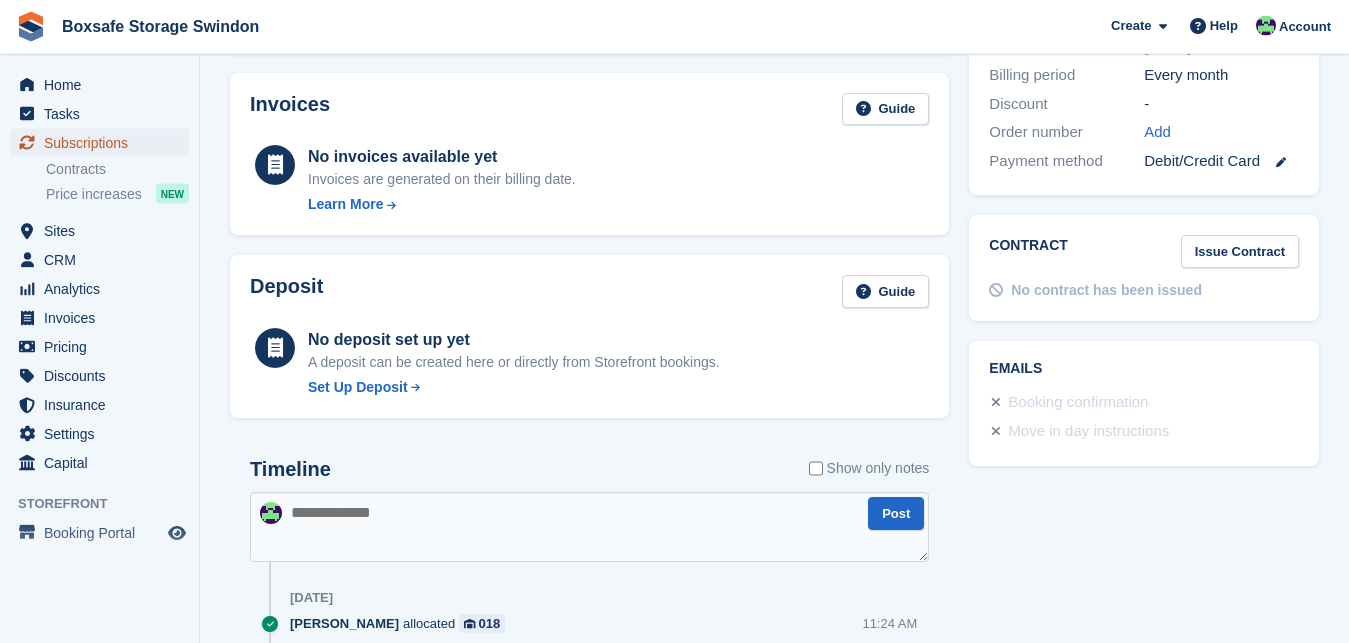 click on "Subscriptions" at bounding box center [104, 143] 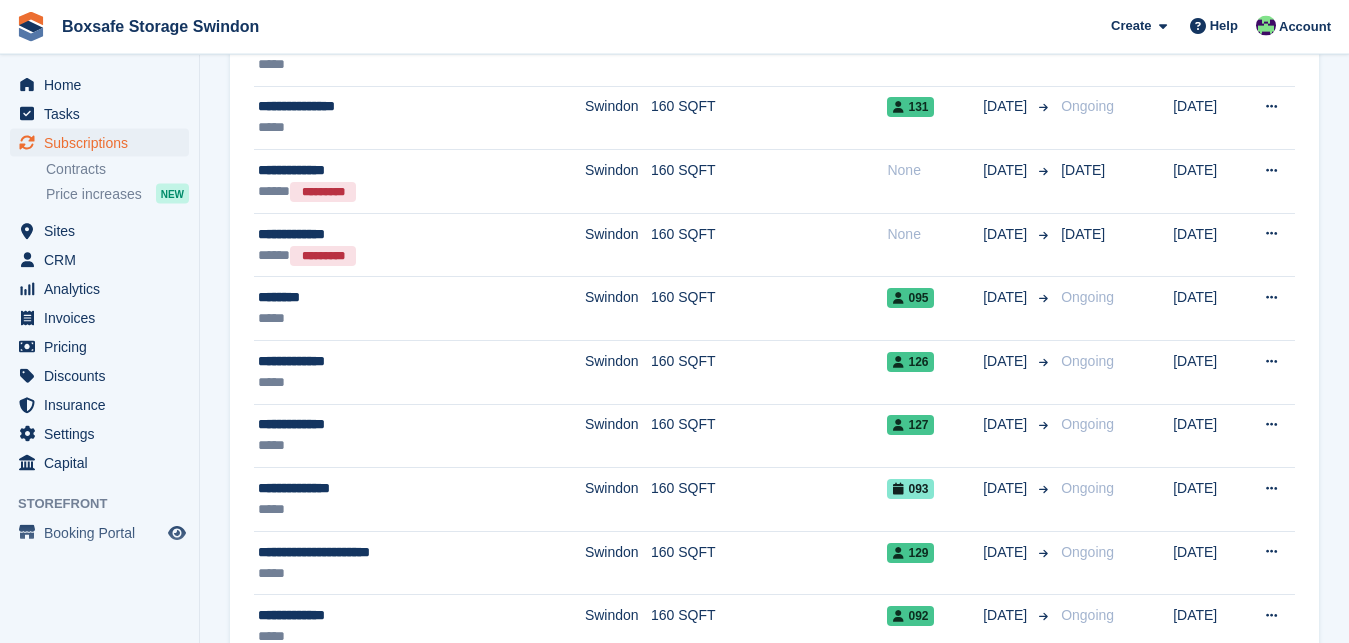 scroll, scrollTop: 0, scrollLeft: 0, axis: both 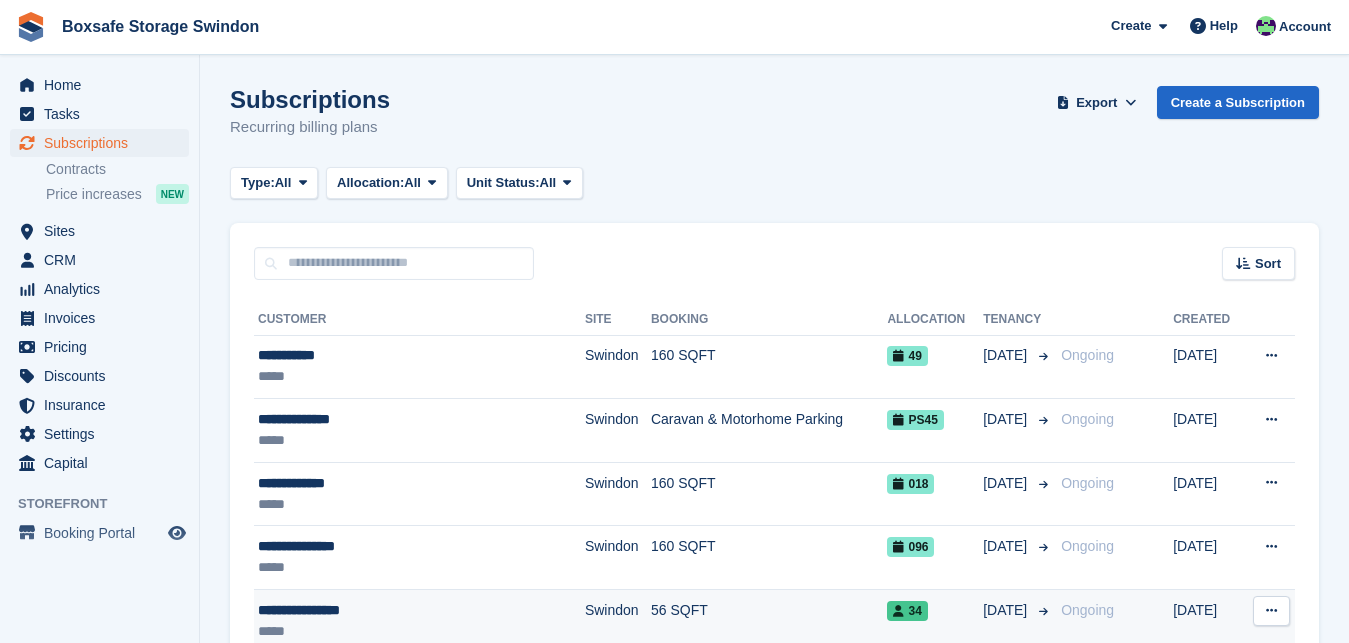 click on "**********" at bounding box center (390, 610) 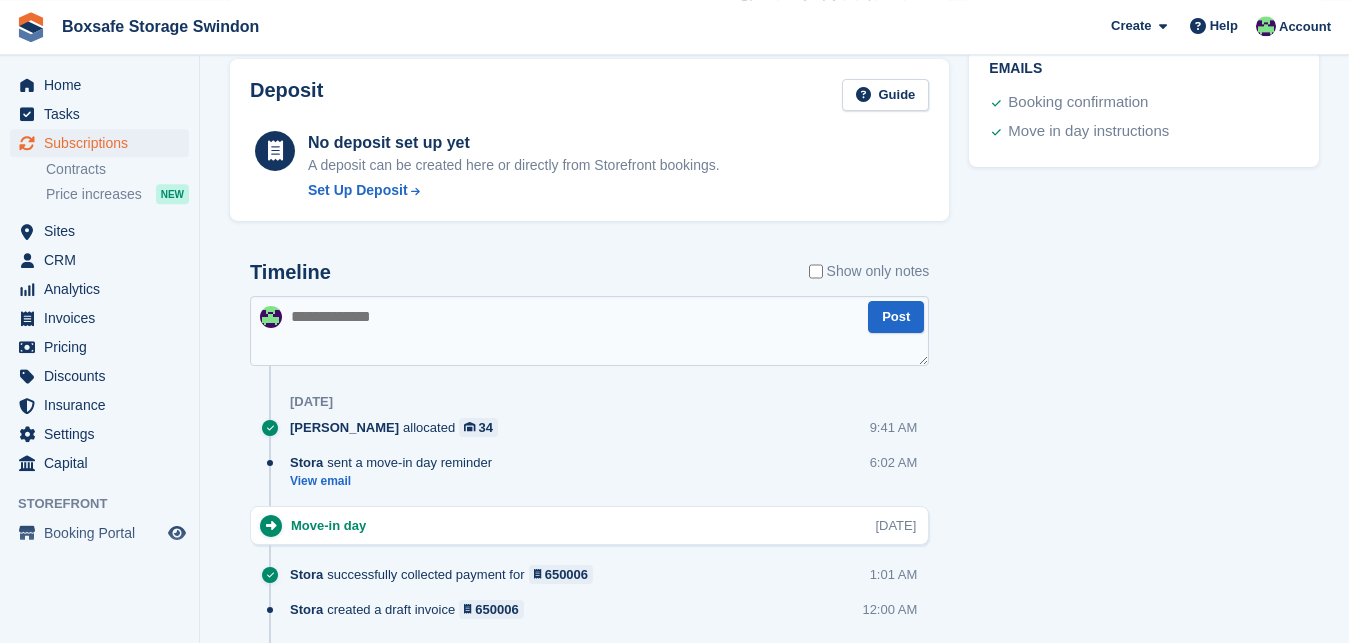 scroll, scrollTop: 907, scrollLeft: 0, axis: vertical 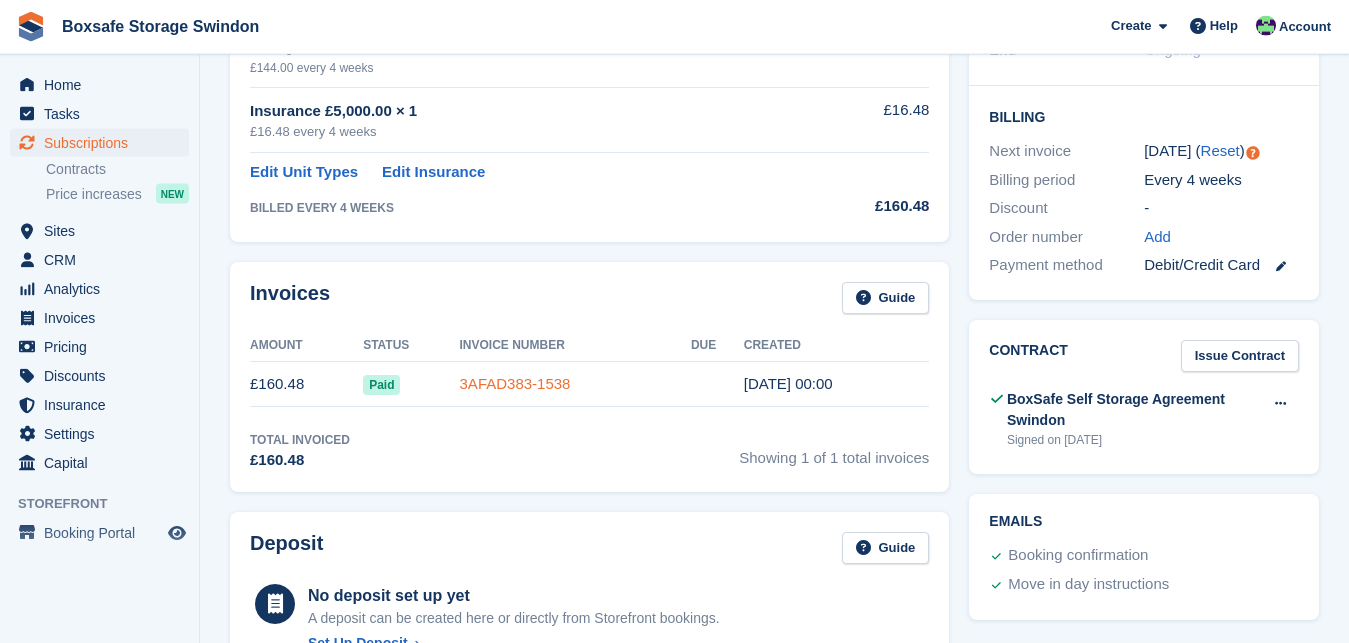 click on "3AFAD383-1538" at bounding box center [515, 383] 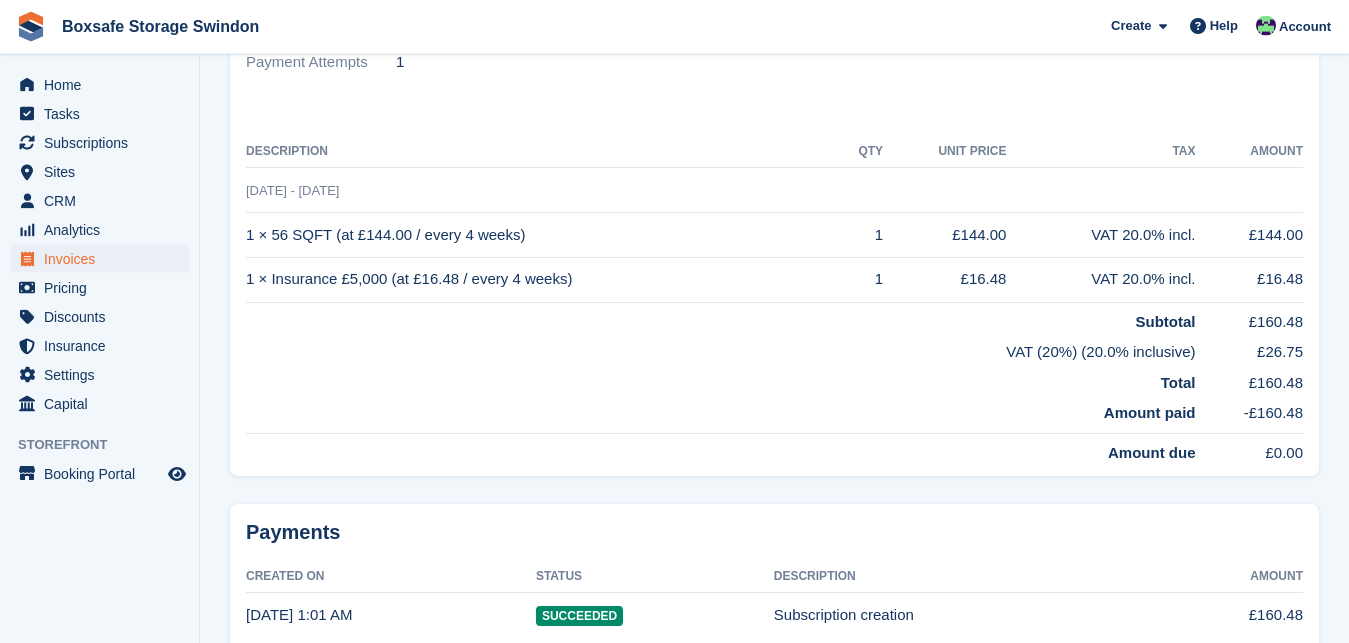 scroll, scrollTop: 0, scrollLeft: 0, axis: both 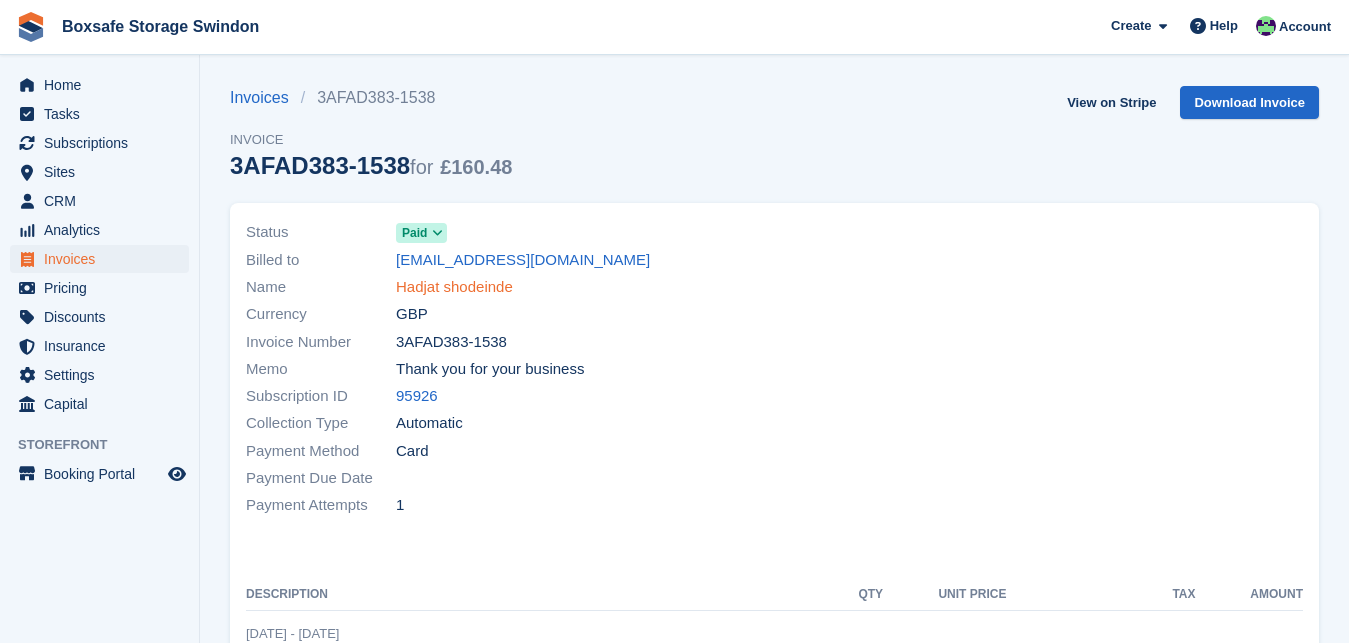 click on "Hadjat shodeinde" at bounding box center [454, 287] 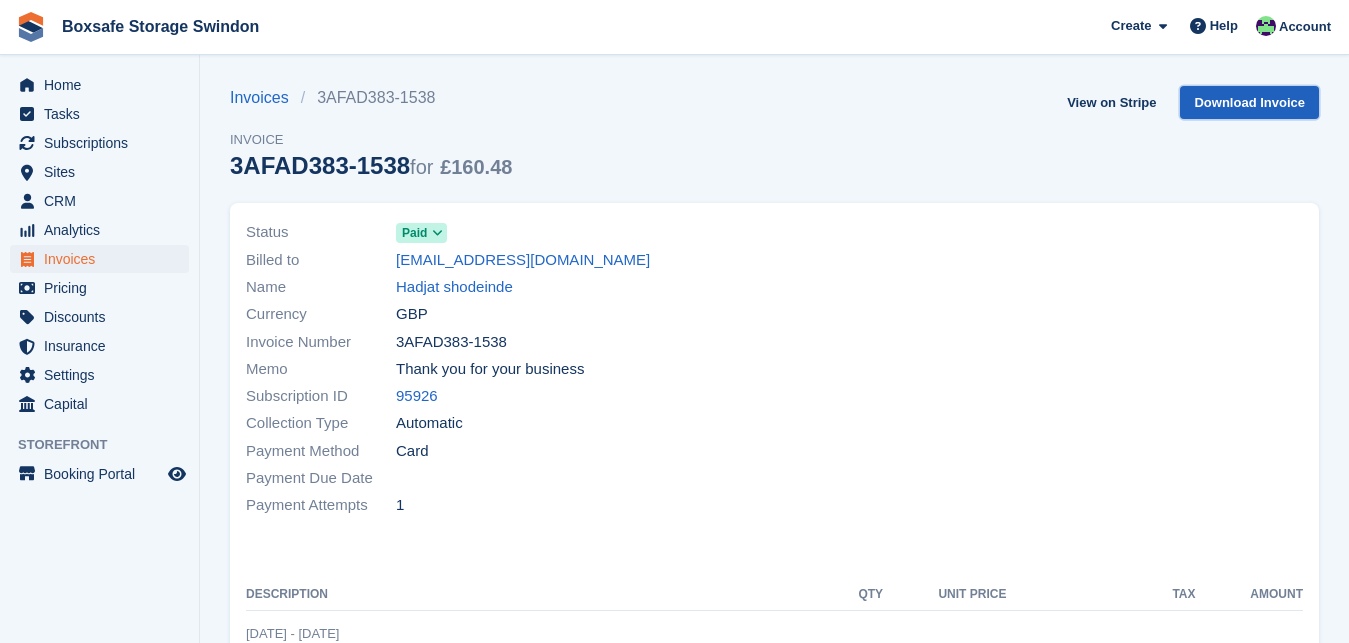 click on "Download Invoice" at bounding box center (1249, 102) 